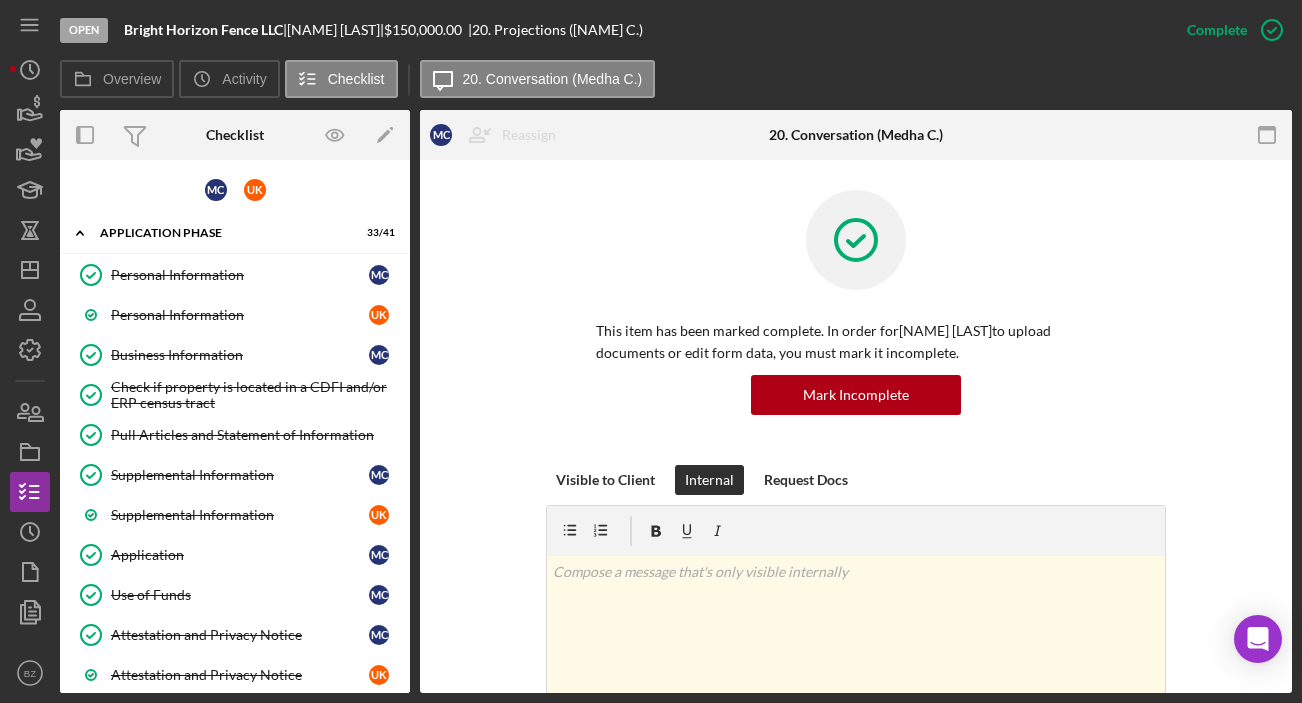 scroll, scrollTop: 0, scrollLeft: 0, axis: both 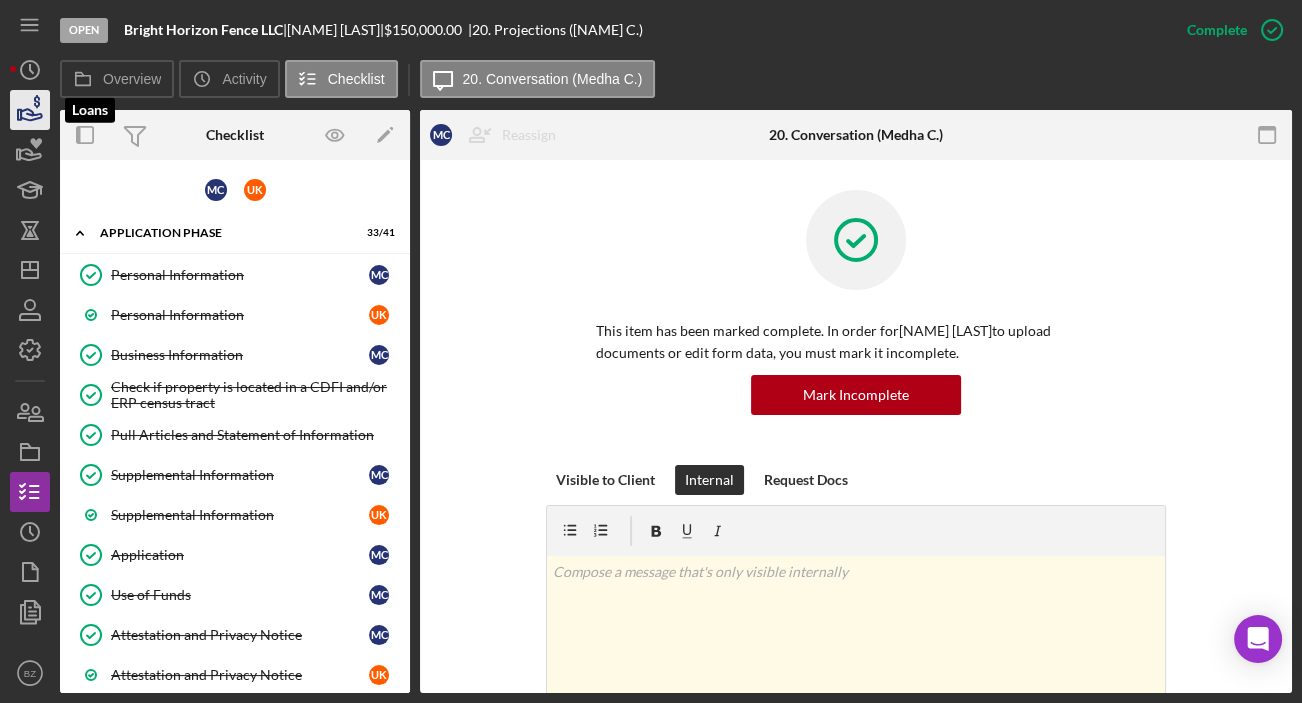 click 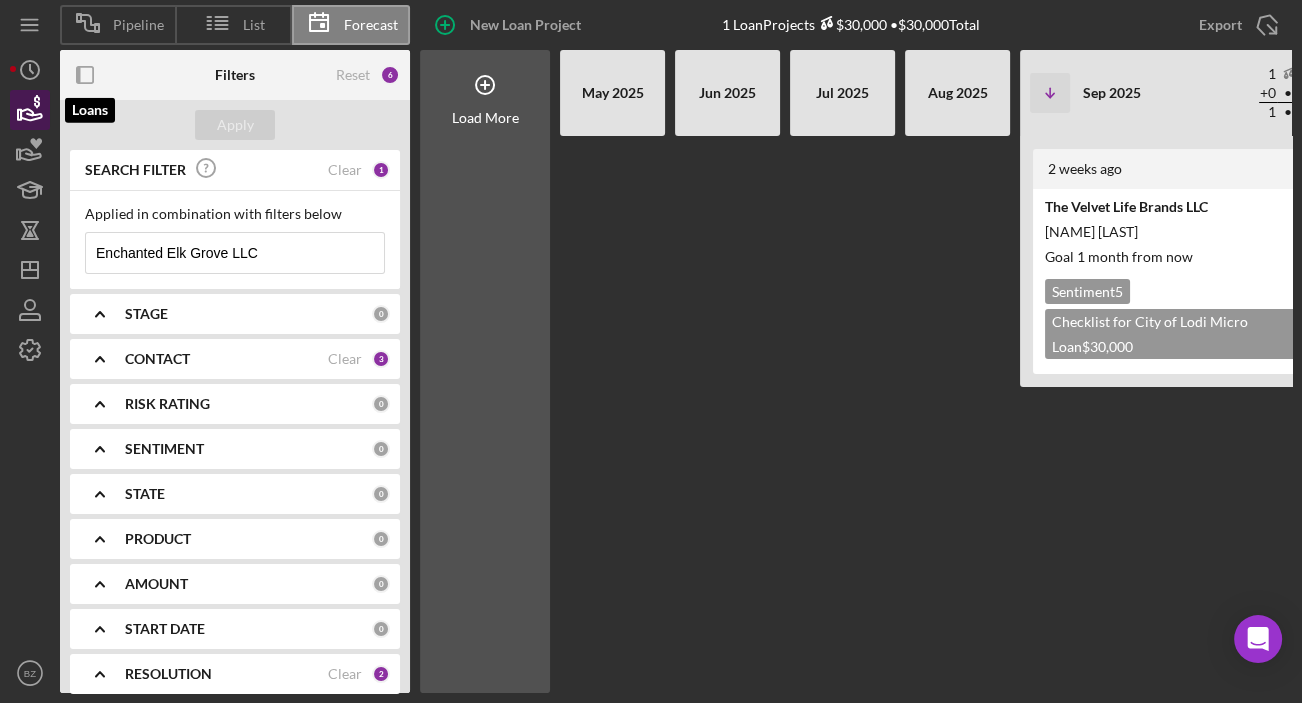 scroll, scrollTop: 0, scrollLeft: 328, axis: horizontal 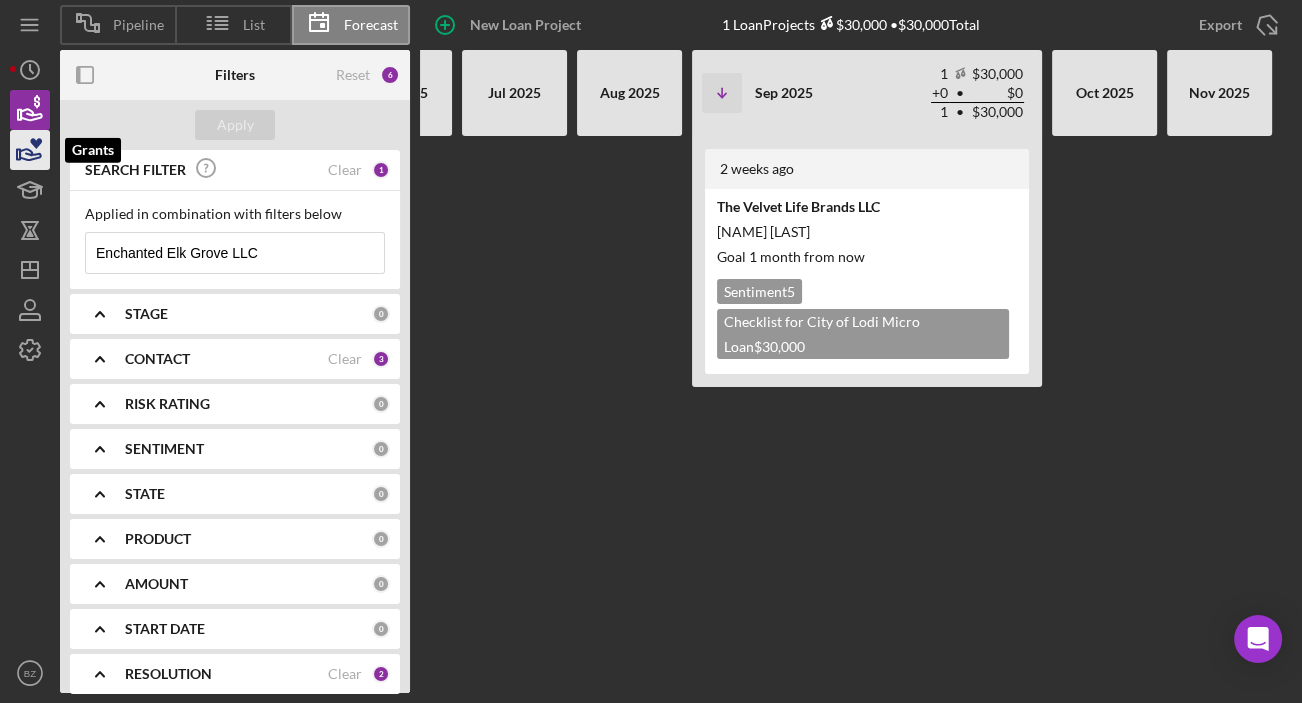 click 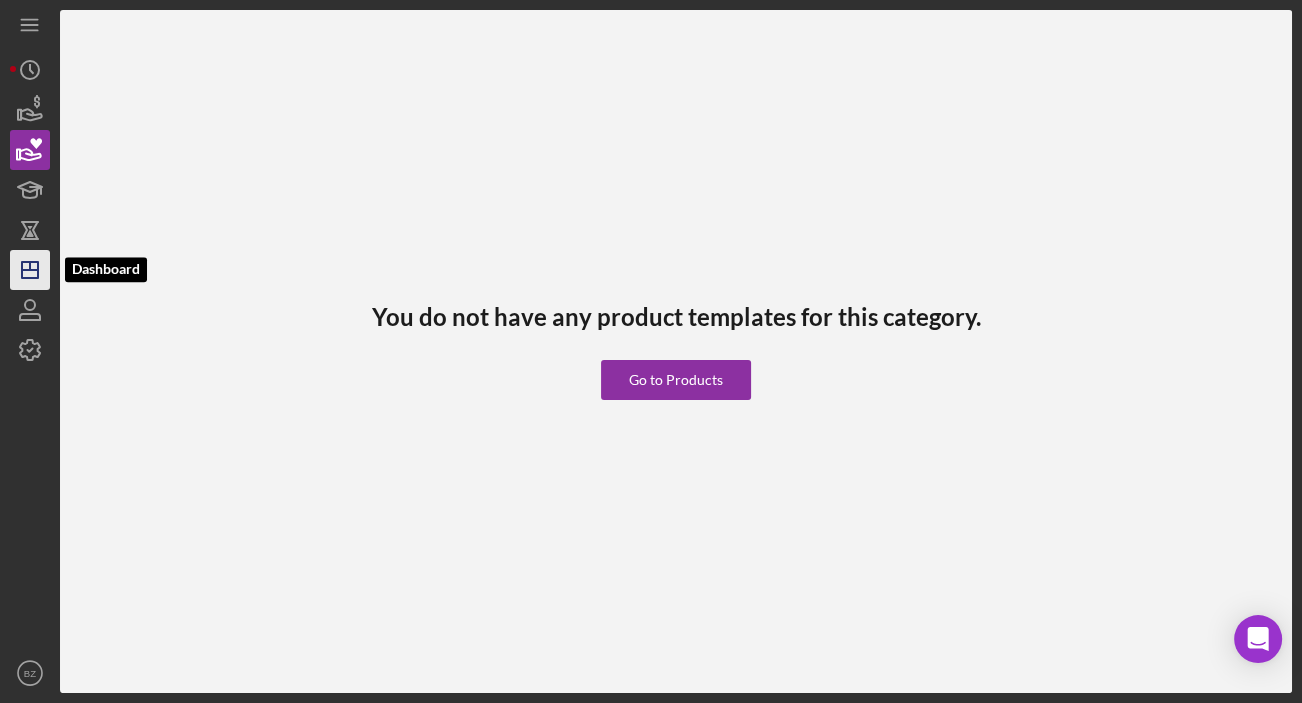click 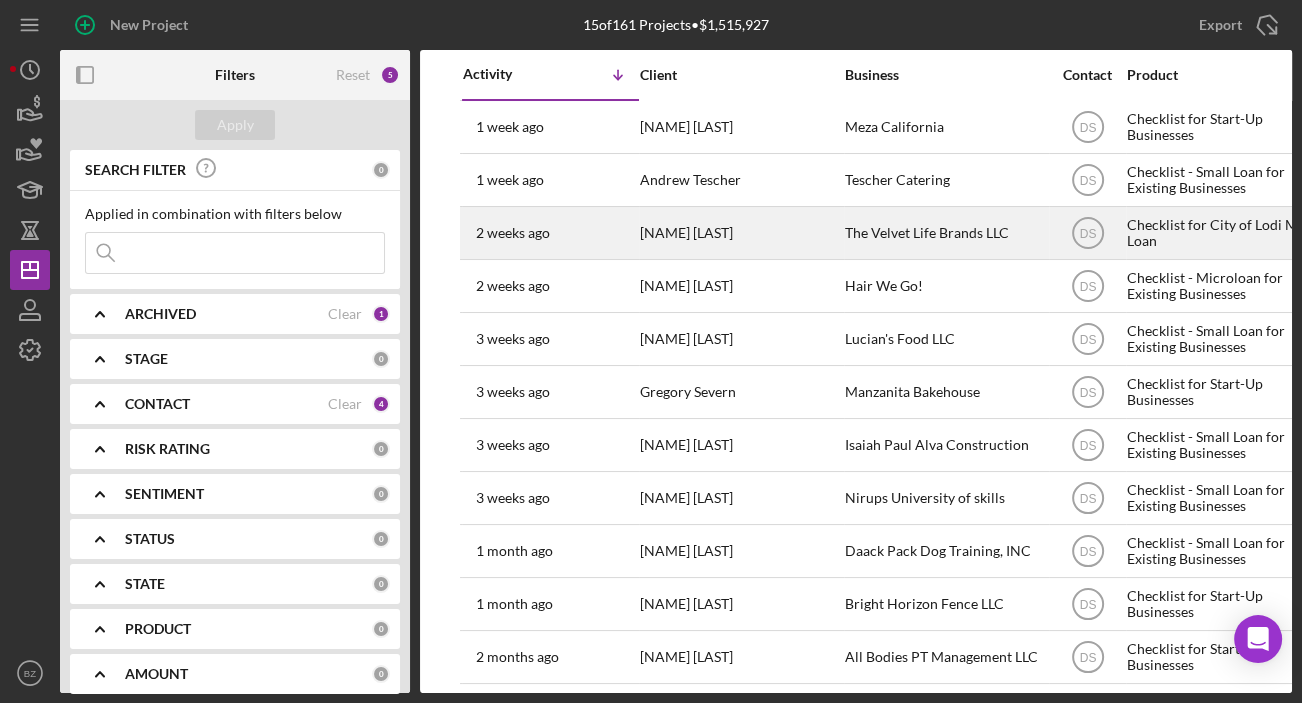 click on "[TIME] ago [NAME] [LAST]" at bounding box center [550, 233] 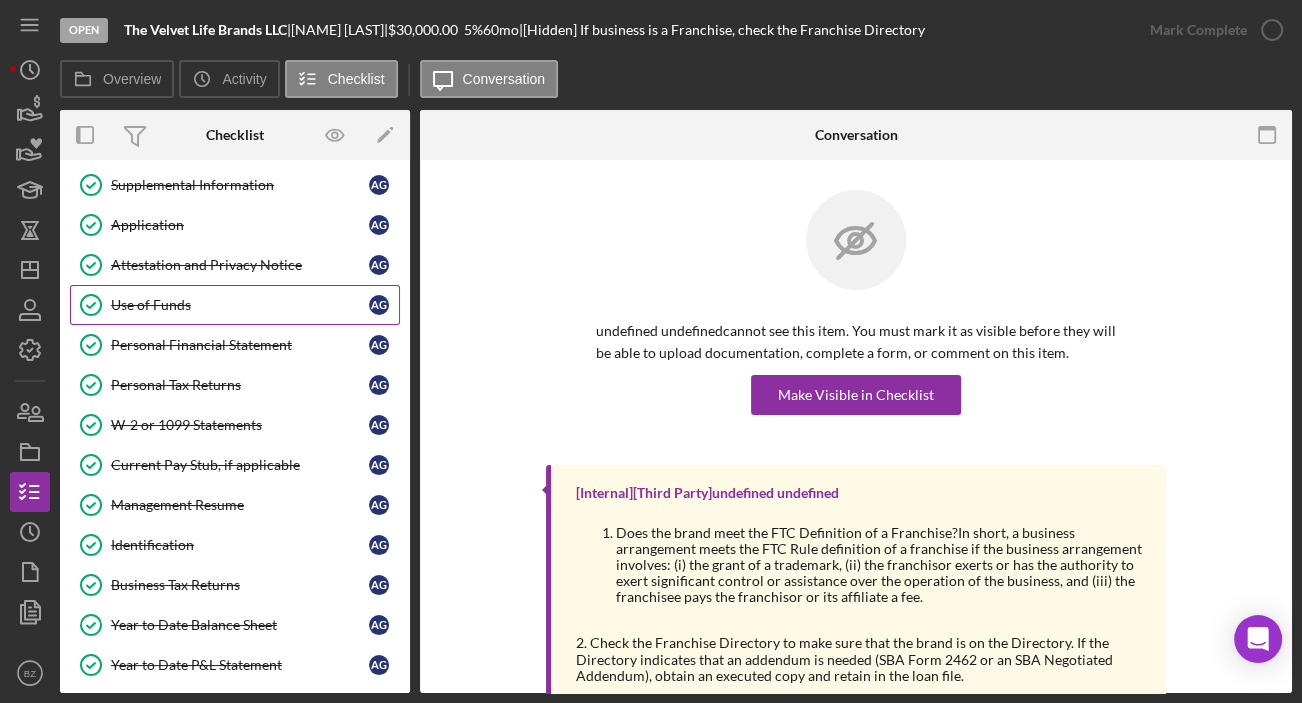 scroll, scrollTop: 185, scrollLeft: 0, axis: vertical 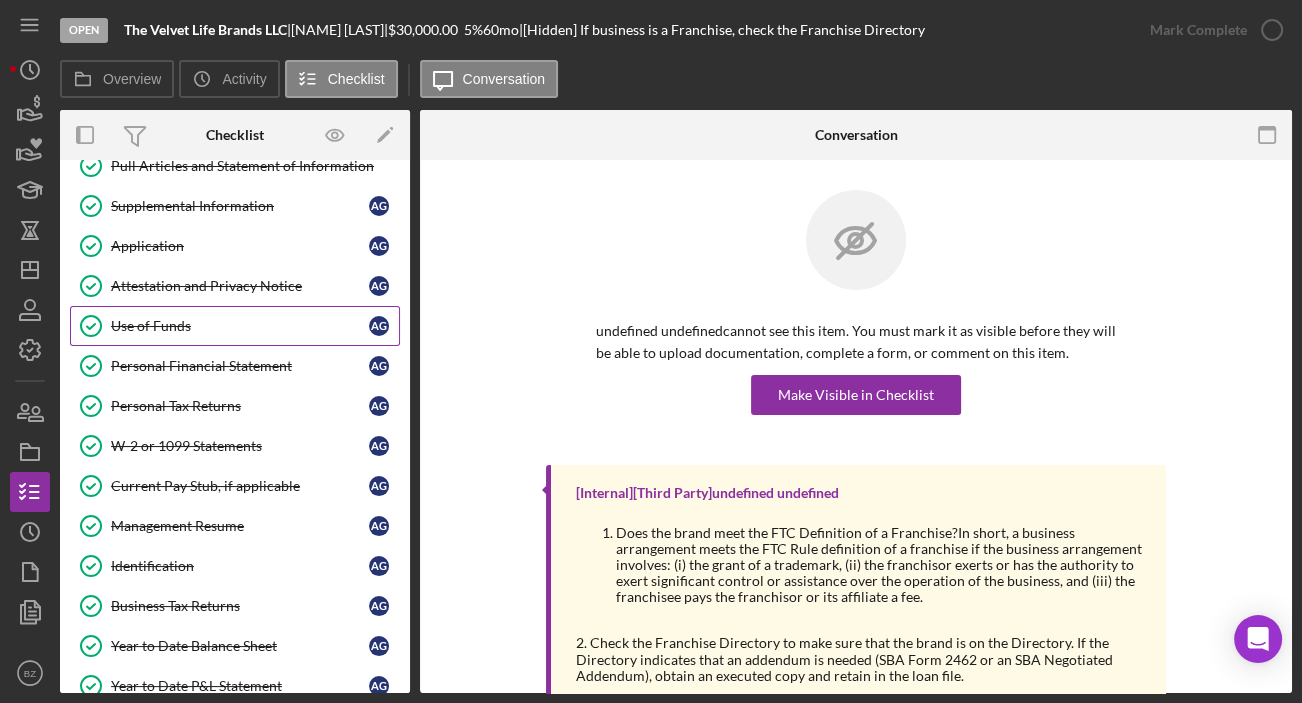 click on "Application" at bounding box center (240, 246) 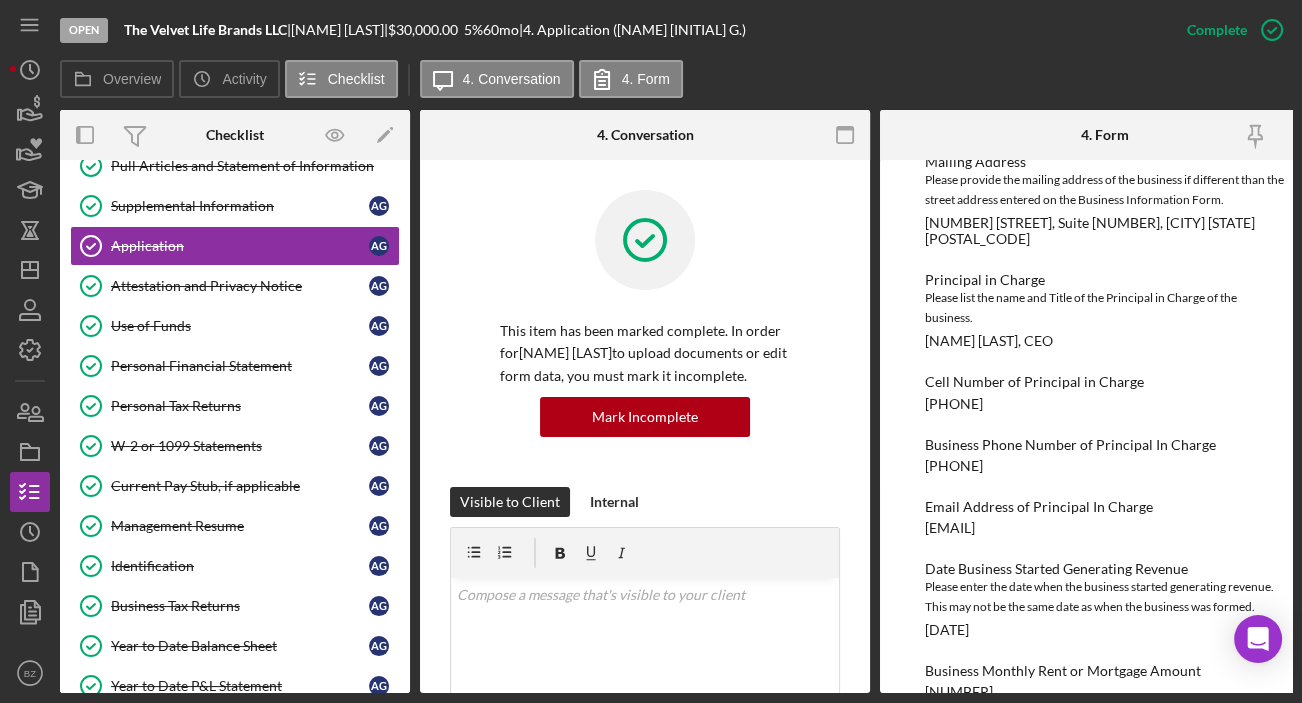 scroll, scrollTop: 363, scrollLeft: 0, axis: vertical 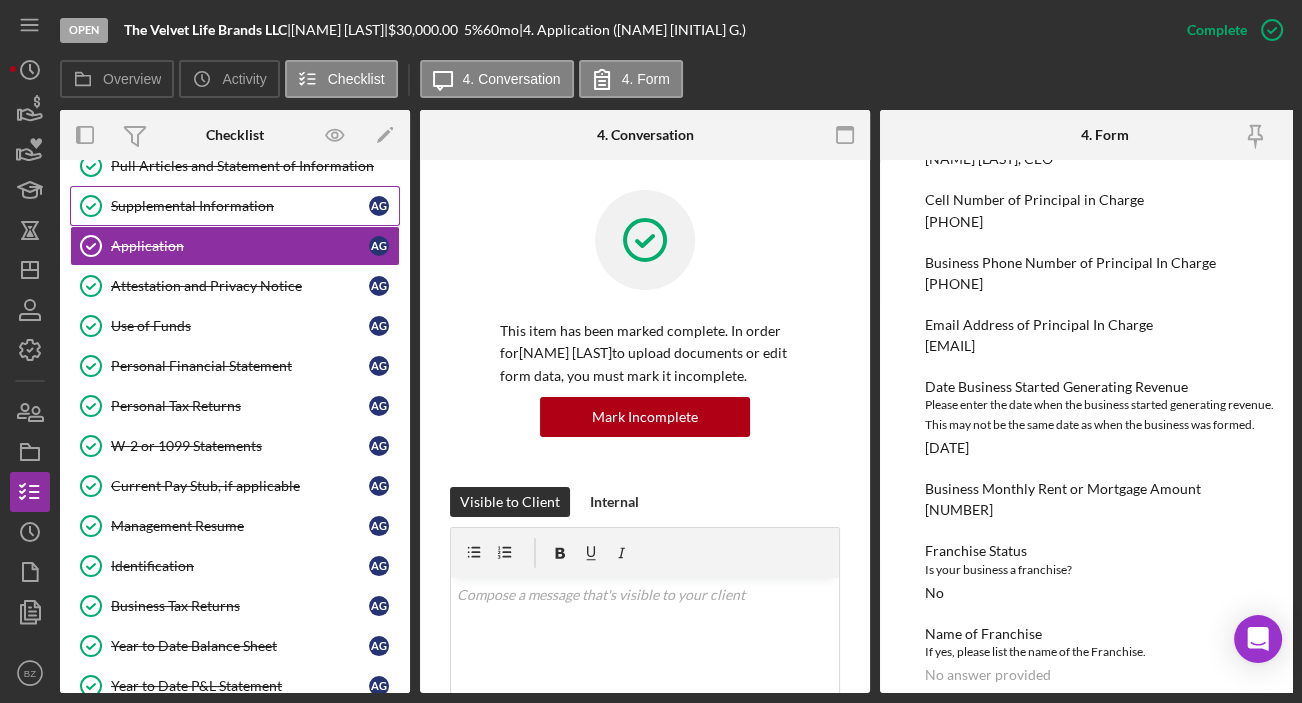 click on "Supplemental Information" at bounding box center [240, 206] 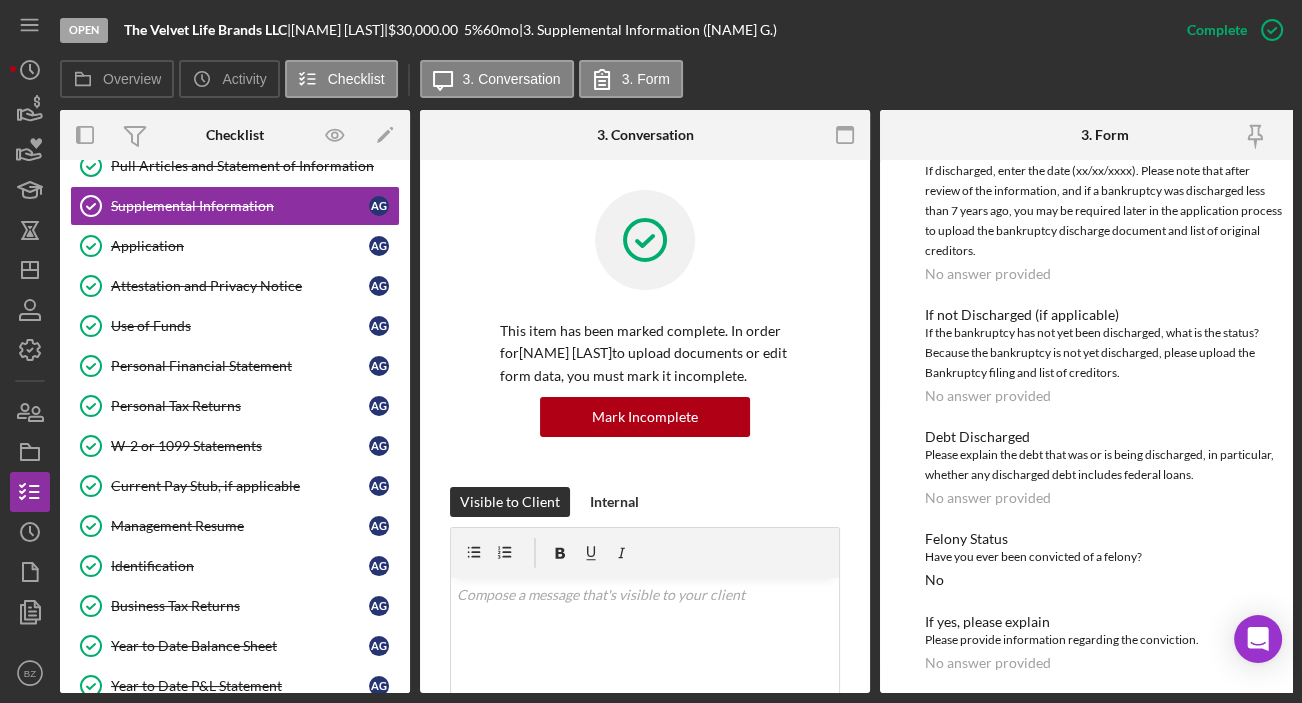 scroll, scrollTop: 4031, scrollLeft: 0, axis: vertical 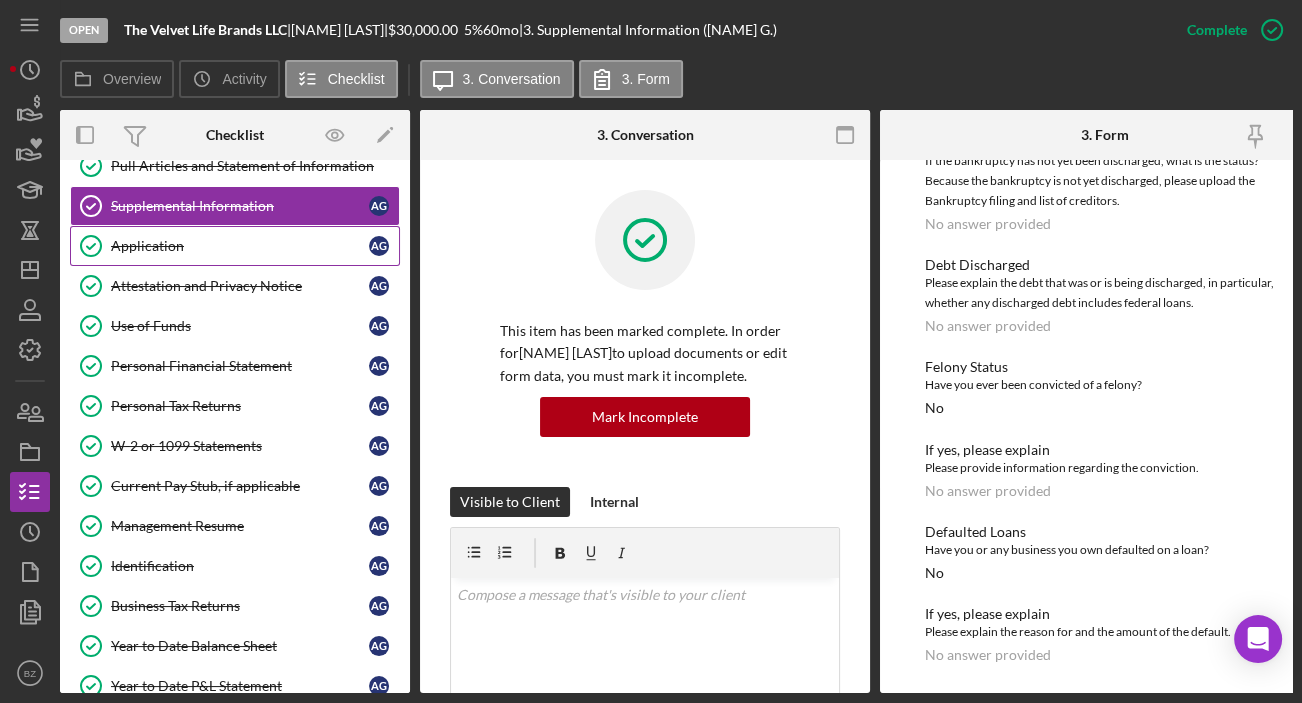 click on "Application" at bounding box center [240, 246] 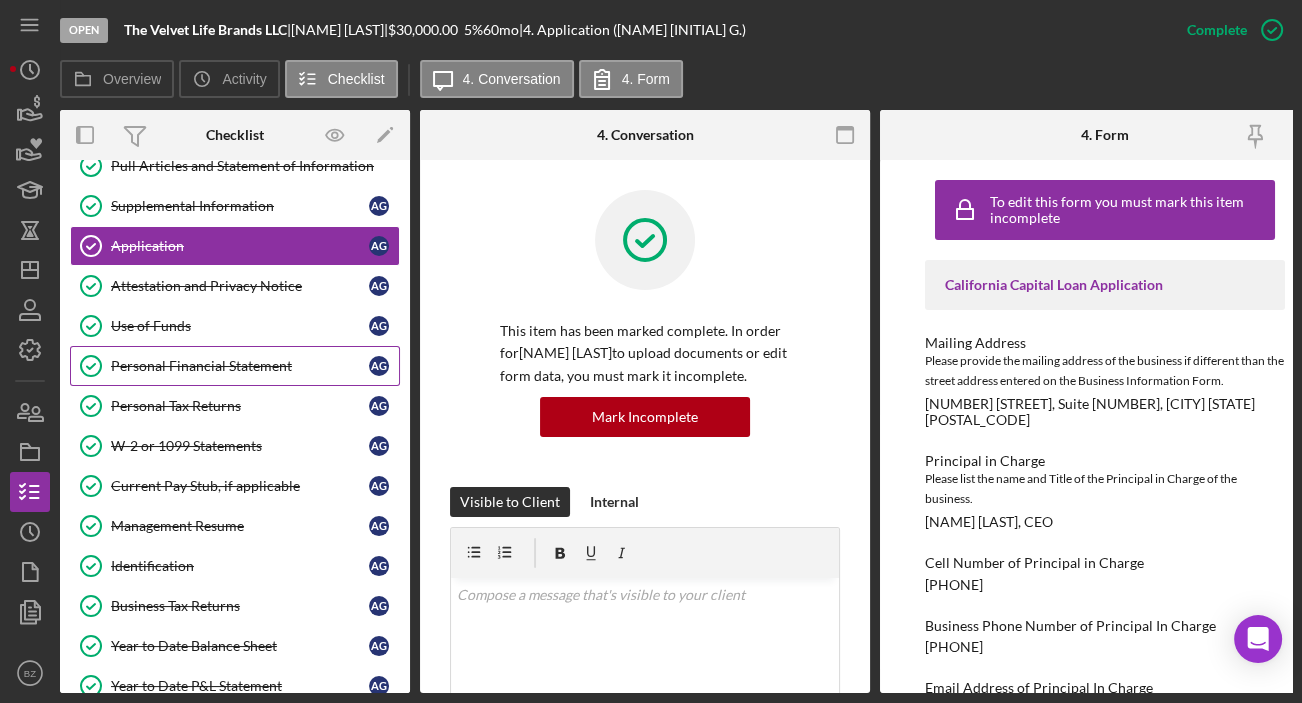 click on "Personal Financial Statement" at bounding box center (240, 366) 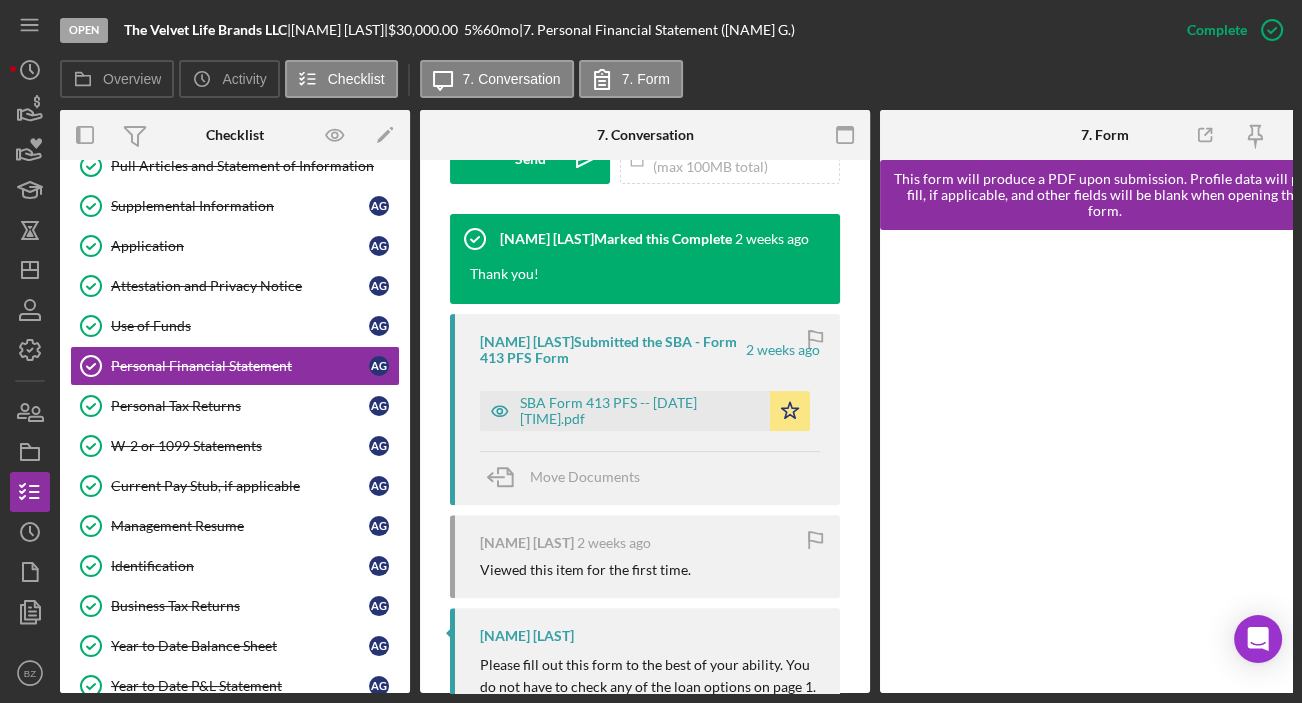 scroll, scrollTop: 636, scrollLeft: 0, axis: vertical 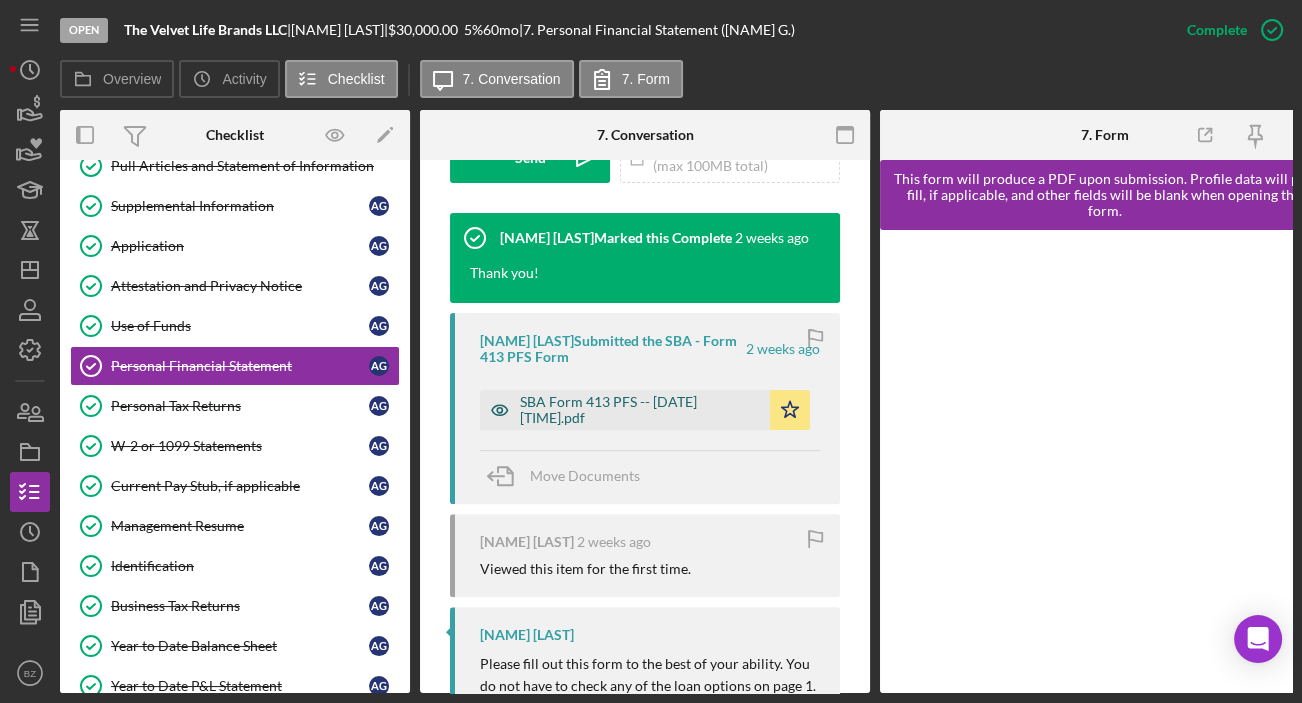 click on "SBA Form 413 PFS -- [DATE] [TIME].pdf" at bounding box center (640, 410) 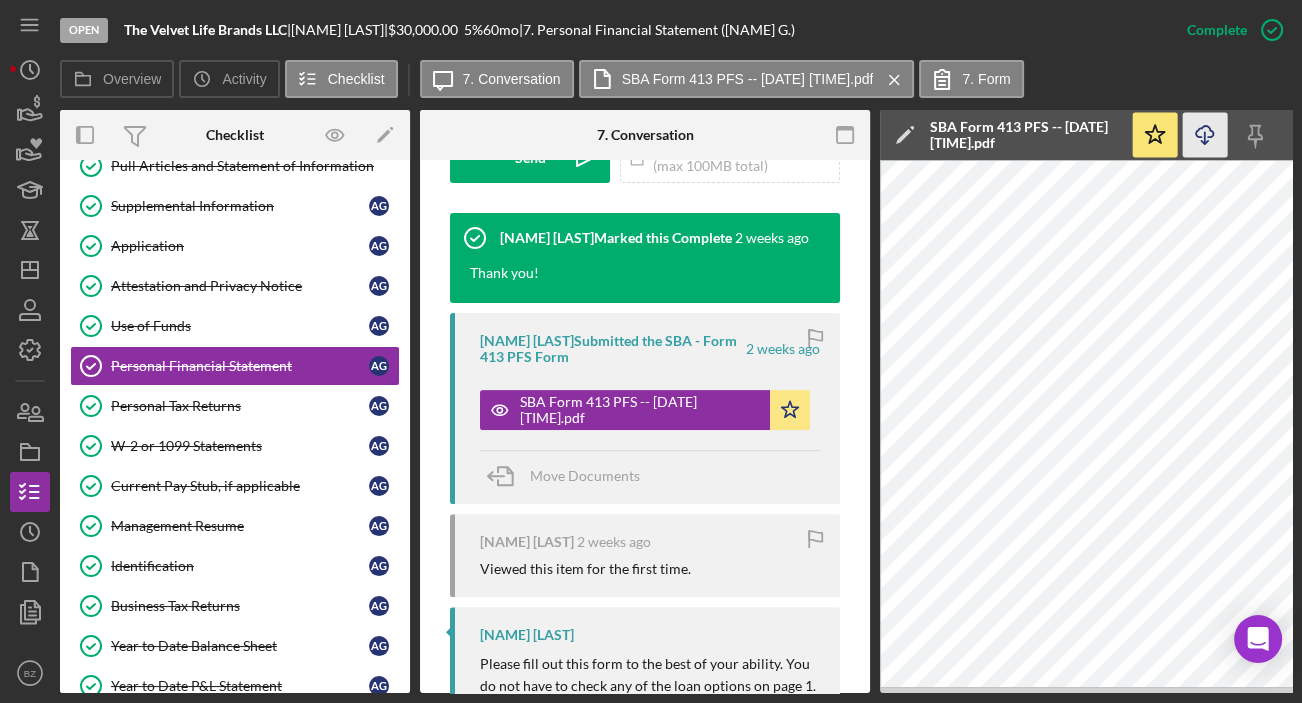 click on "Icon/Download" 